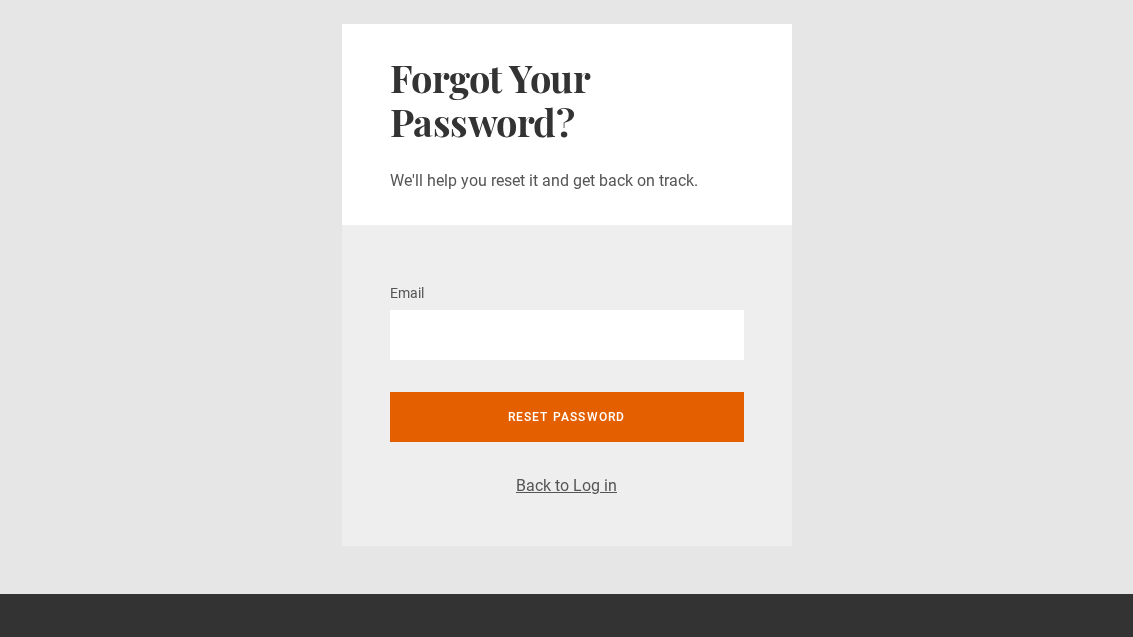 scroll, scrollTop: 0, scrollLeft: 0, axis: both 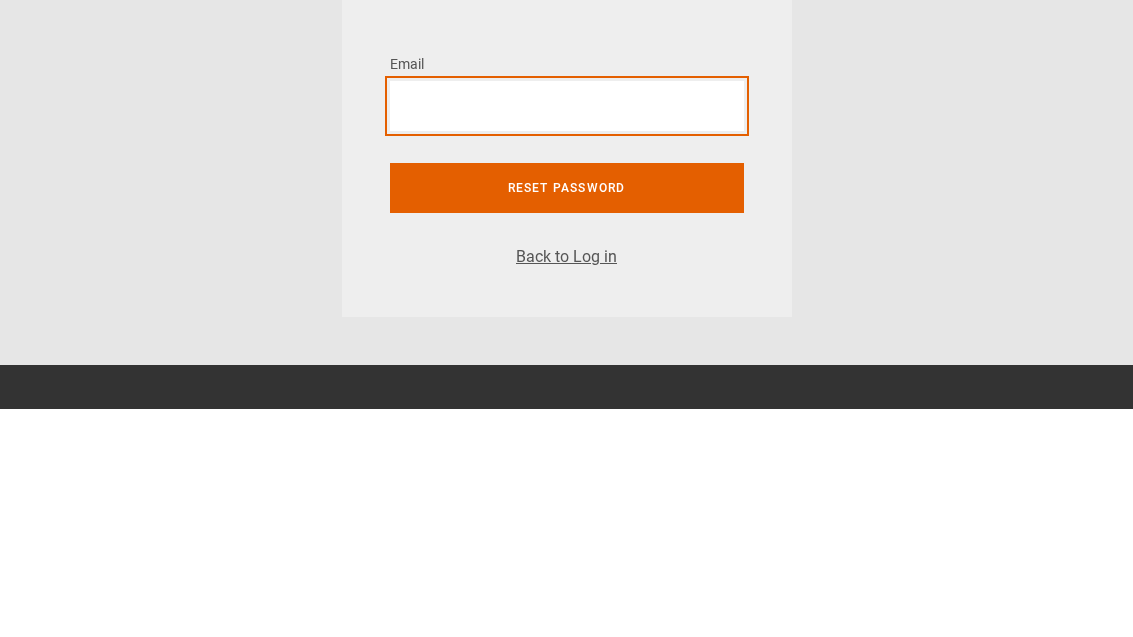 type on "**********" 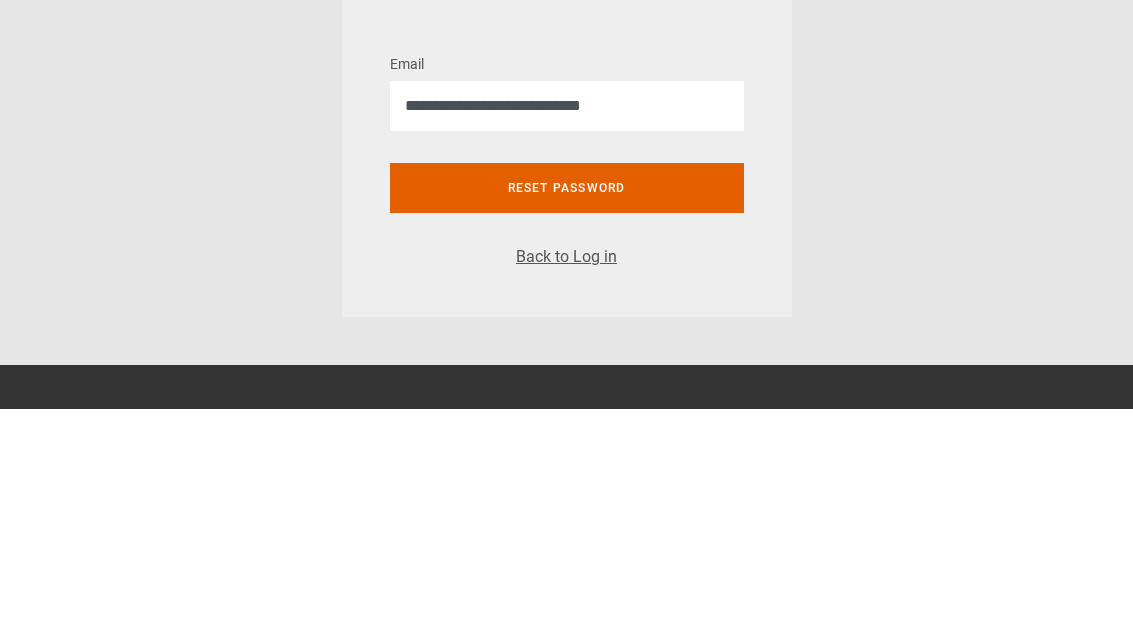 scroll, scrollTop: 228, scrollLeft: 0, axis: vertical 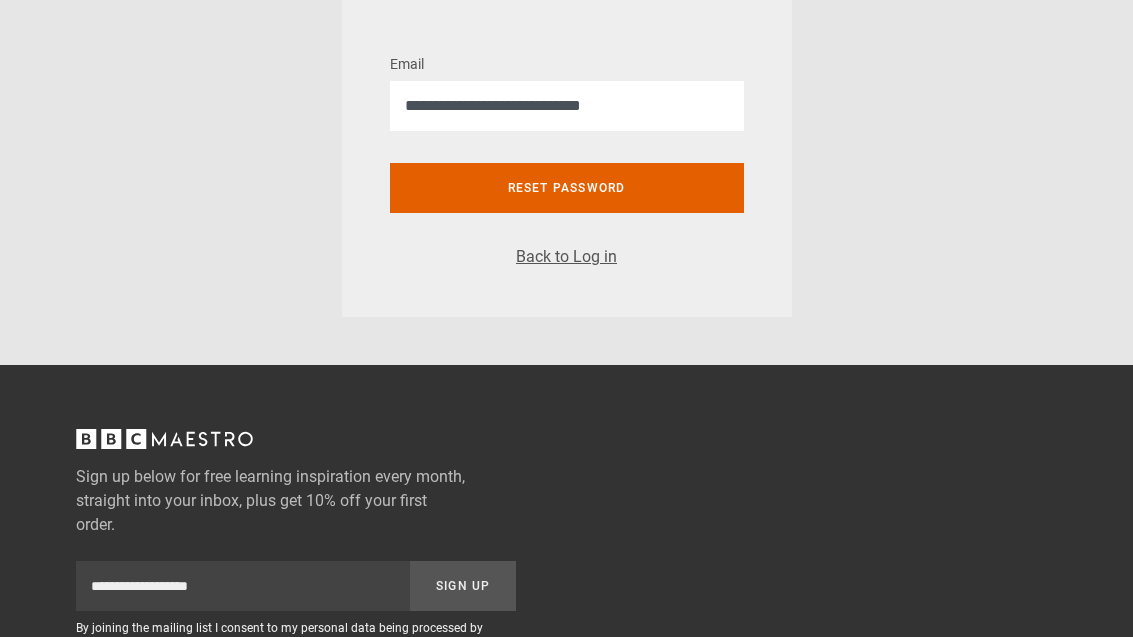 click on "Reset password" at bounding box center [567, 189] 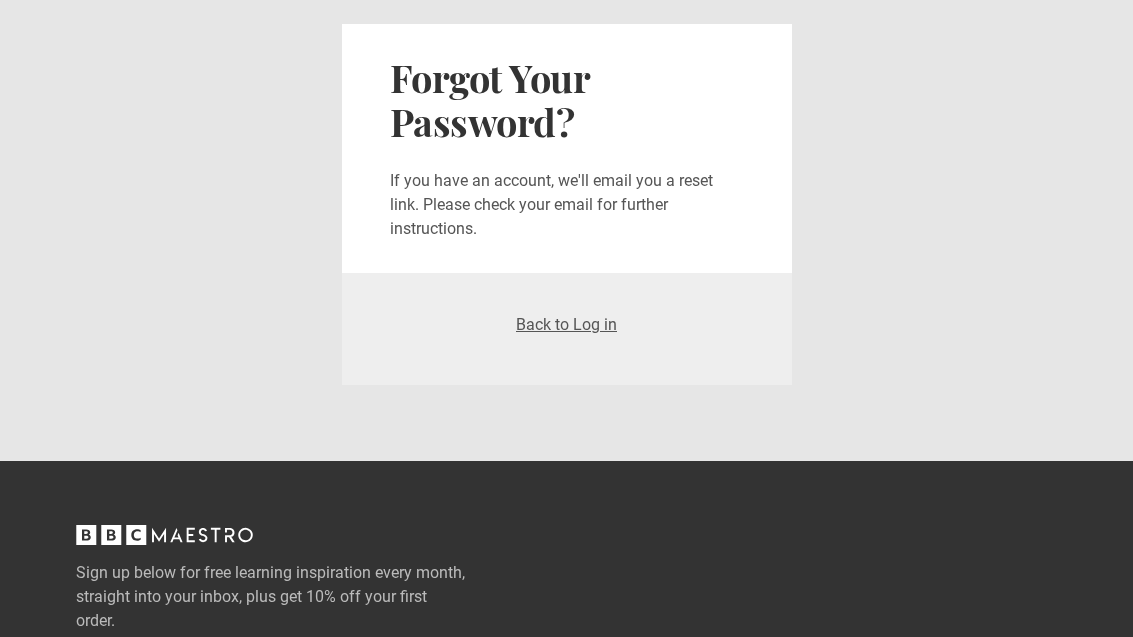 scroll, scrollTop: 0, scrollLeft: 0, axis: both 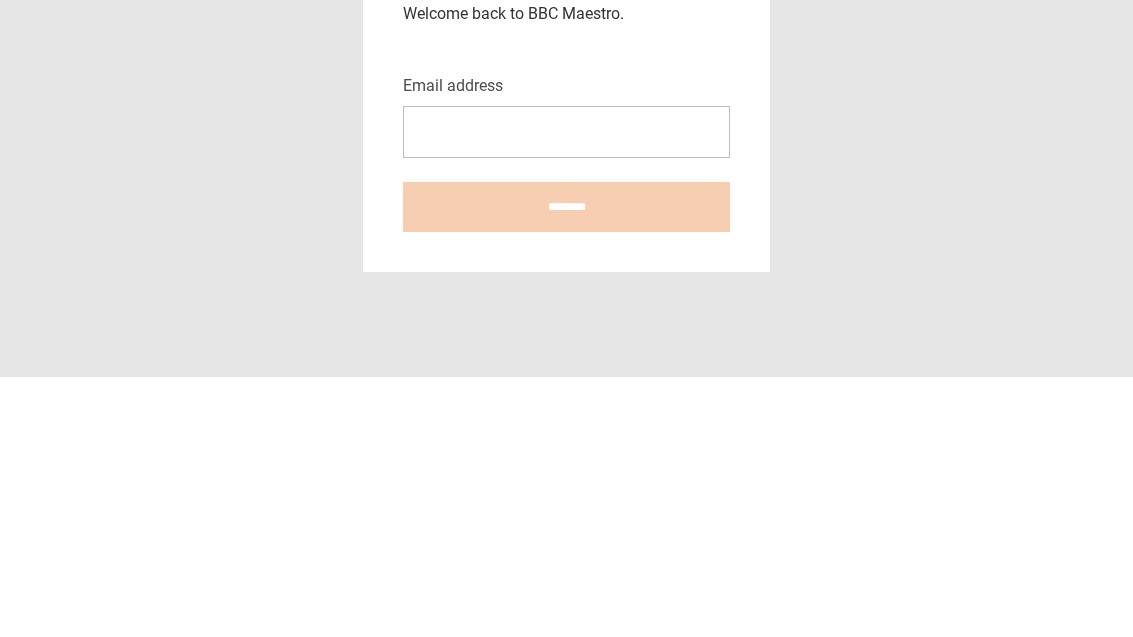 click on "Email address" at bounding box center (566, 392) 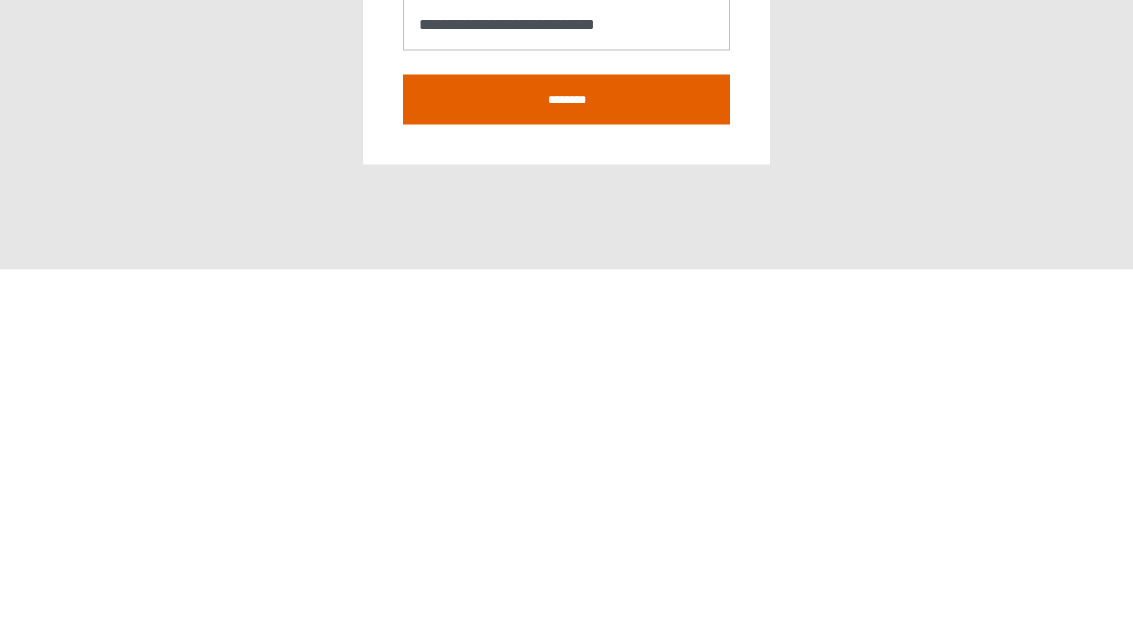 type on "**********" 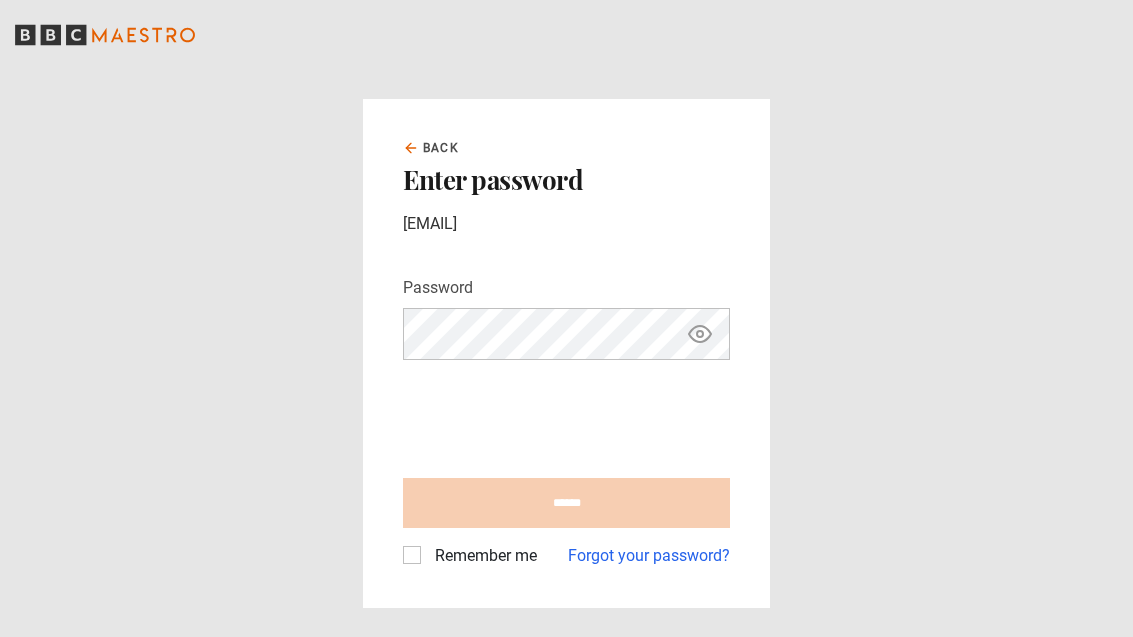 scroll, scrollTop: 0, scrollLeft: 0, axis: both 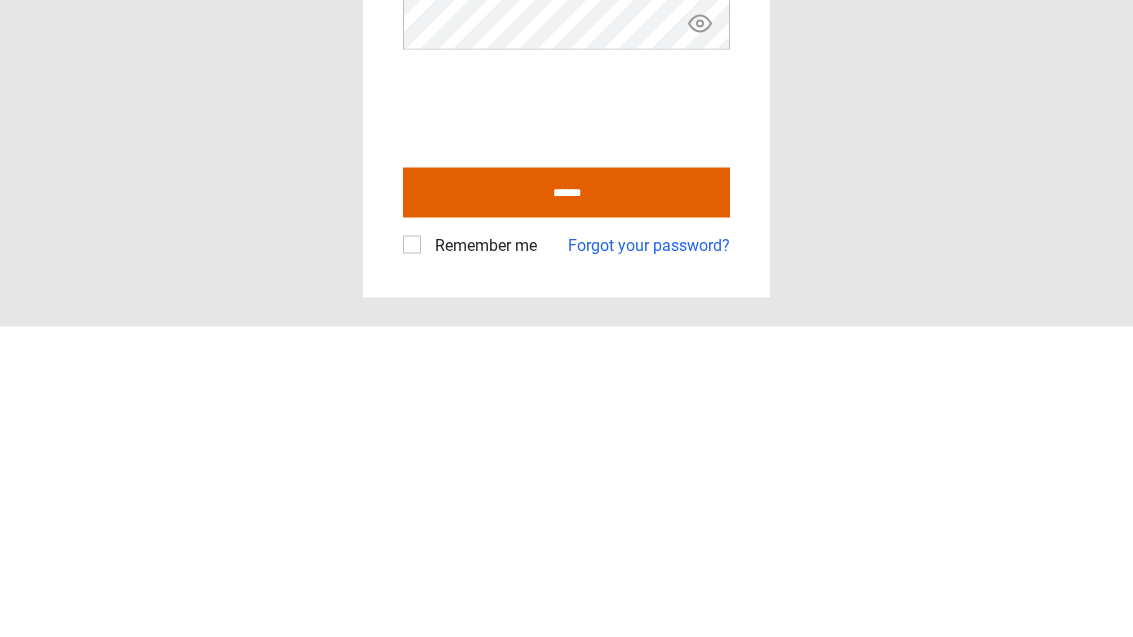 click on "******" at bounding box center (566, 503) 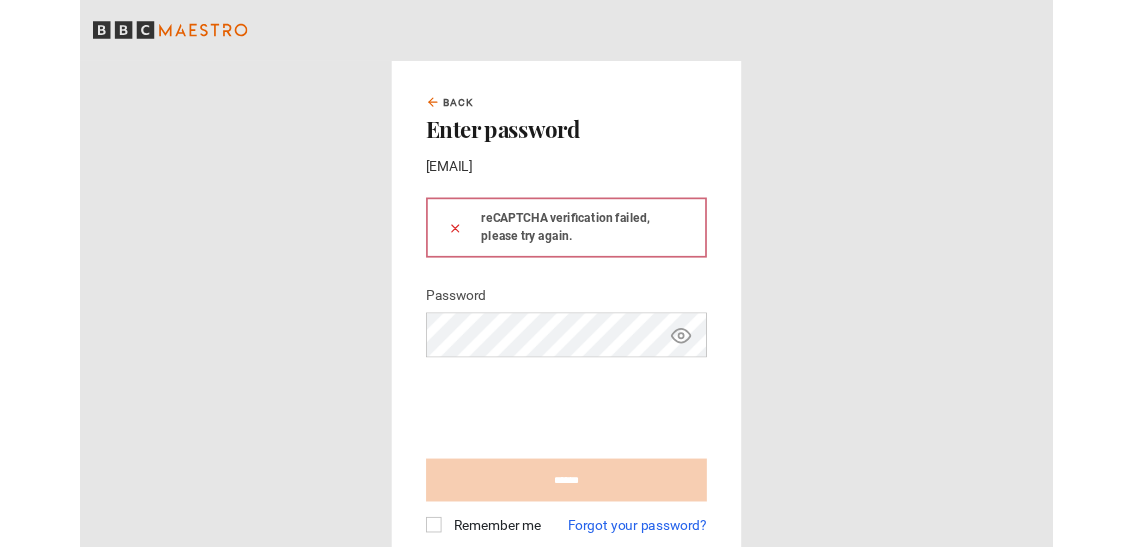 scroll, scrollTop: 0, scrollLeft: 0, axis: both 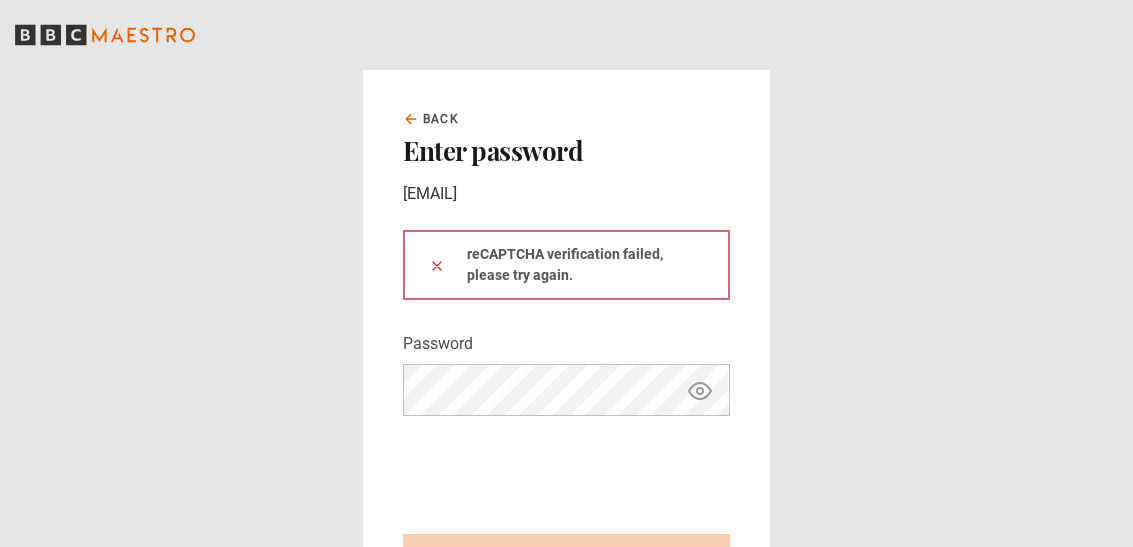 click on "reCAPTCHA verification failed, please try again." at bounding box center (566, 265) 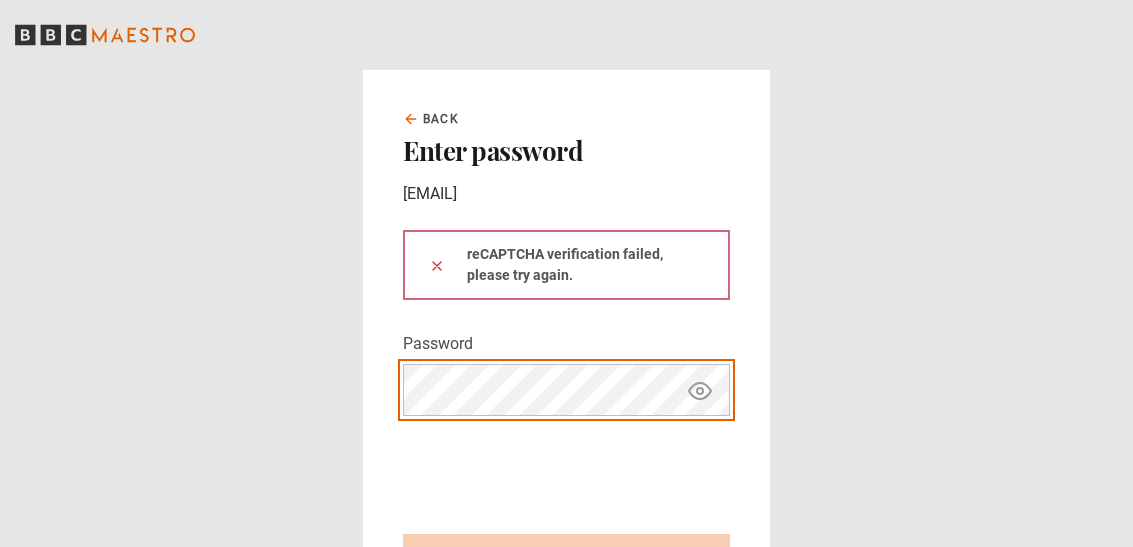 scroll, scrollTop: 68, scrollLeft: 0, axis: vertical 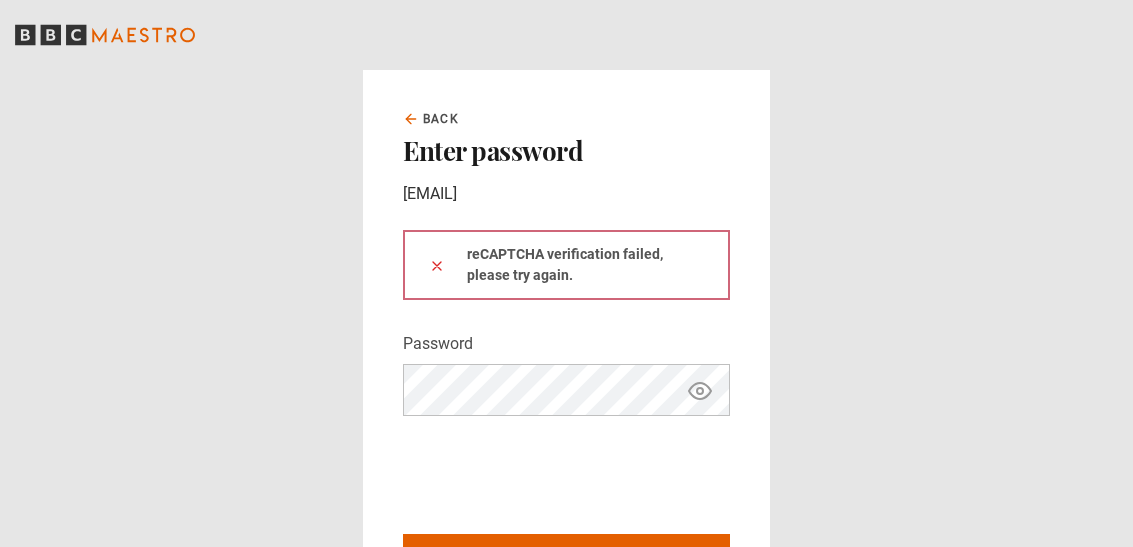 click on "******" at bounding box center [566, 559] 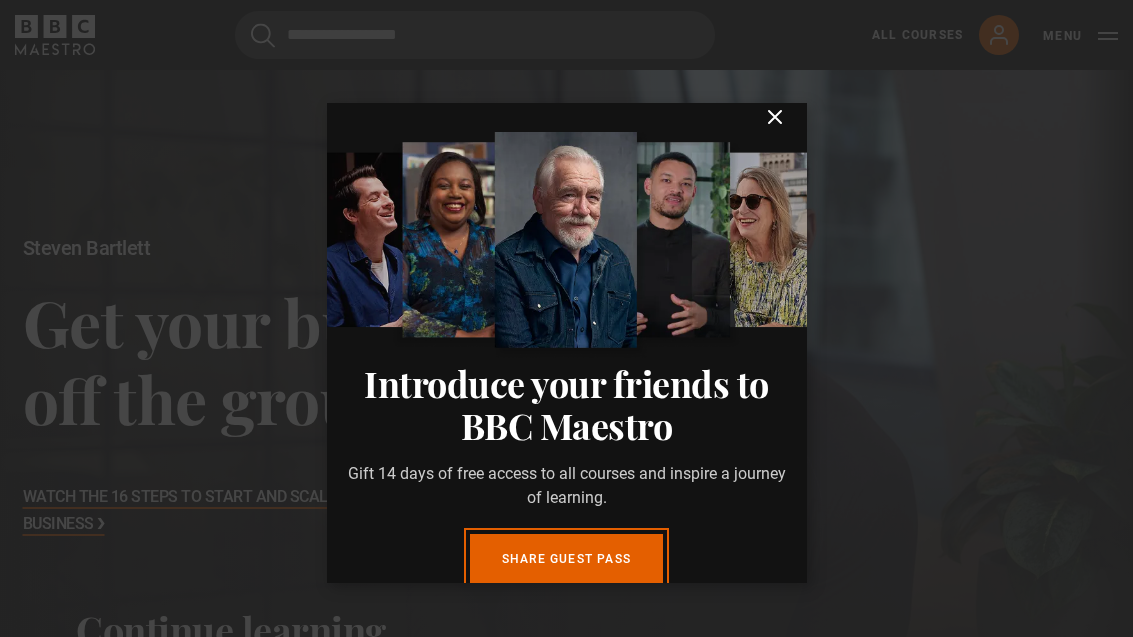 scroll, scrollTop: 0, scrollLeft: 0, axis: both 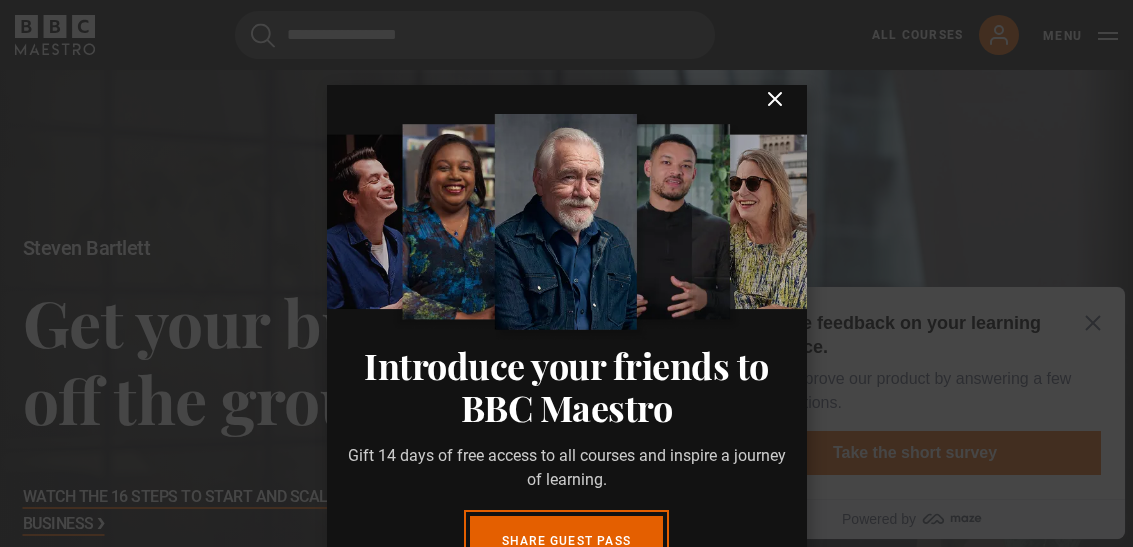 click 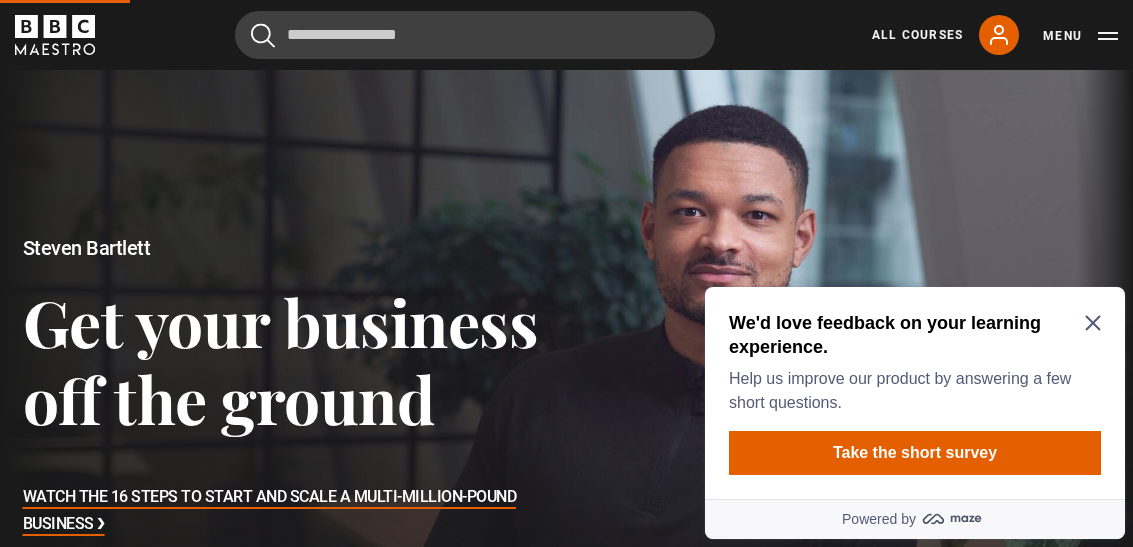 click 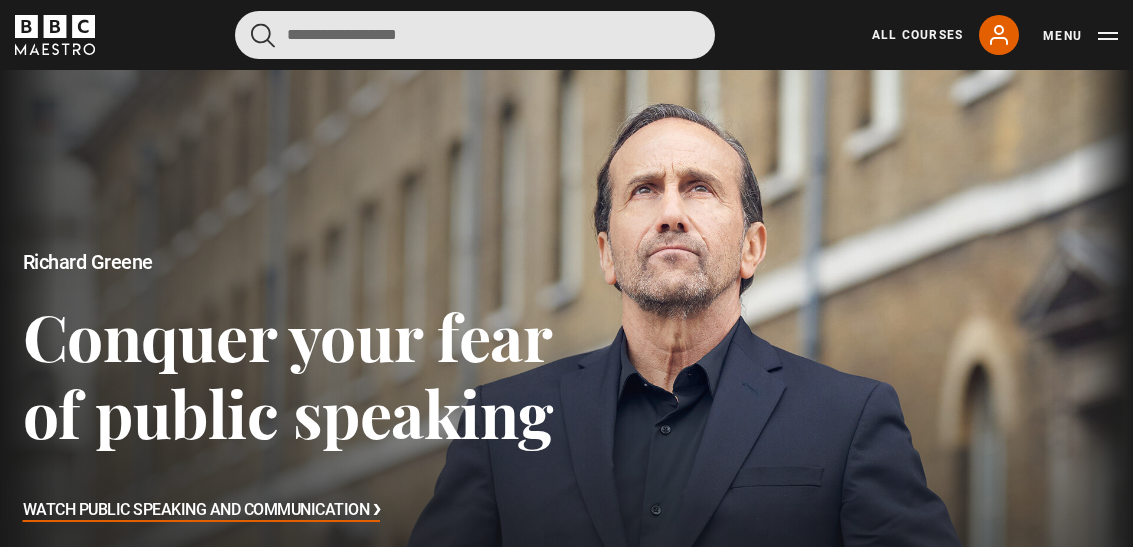 click at bounding box center (475, 35) 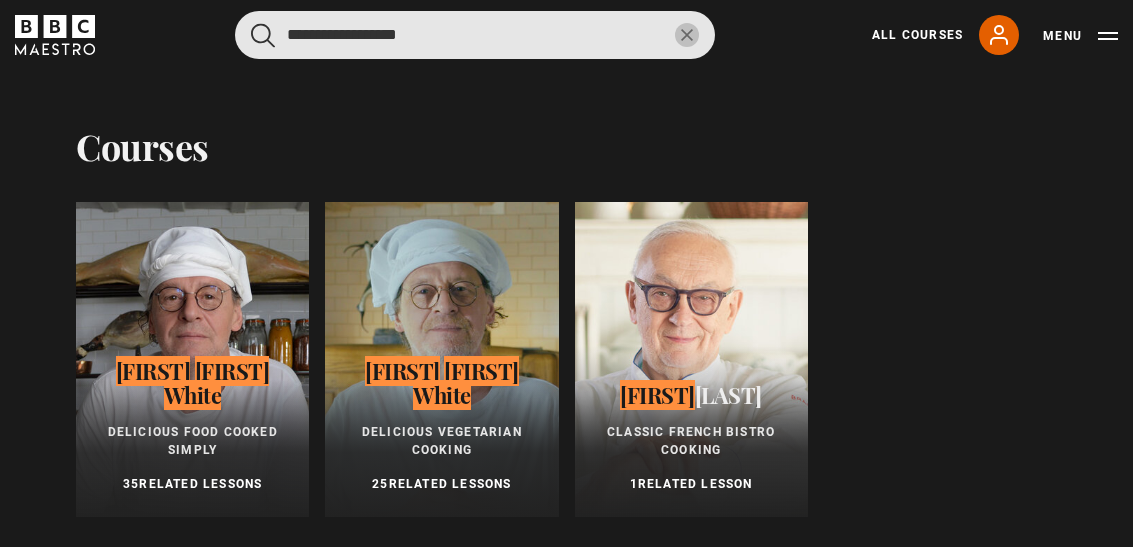 type on "**********" 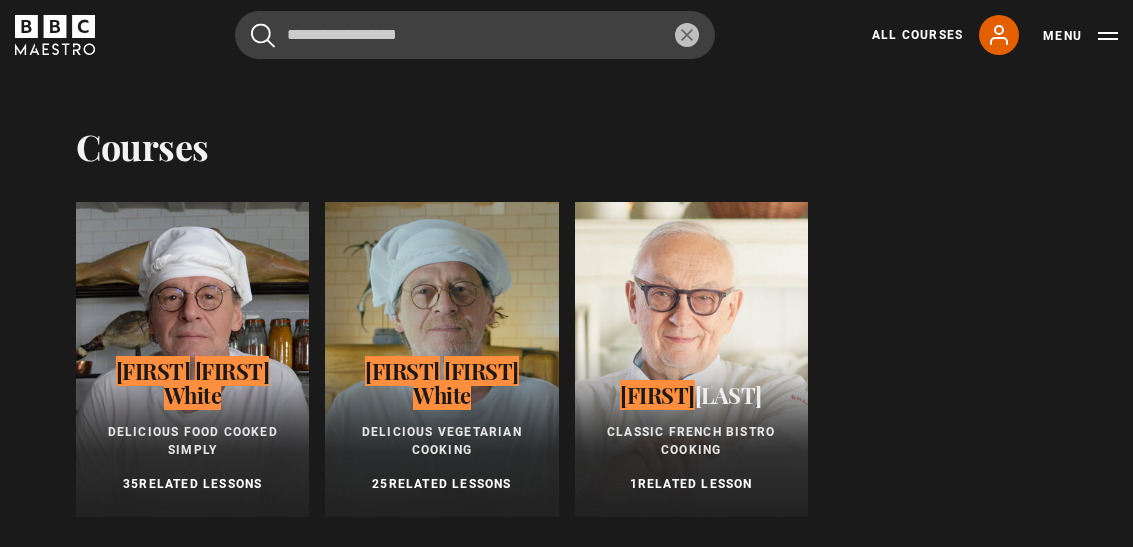 click on "[FIRST]" at bounding box center [232, 371] 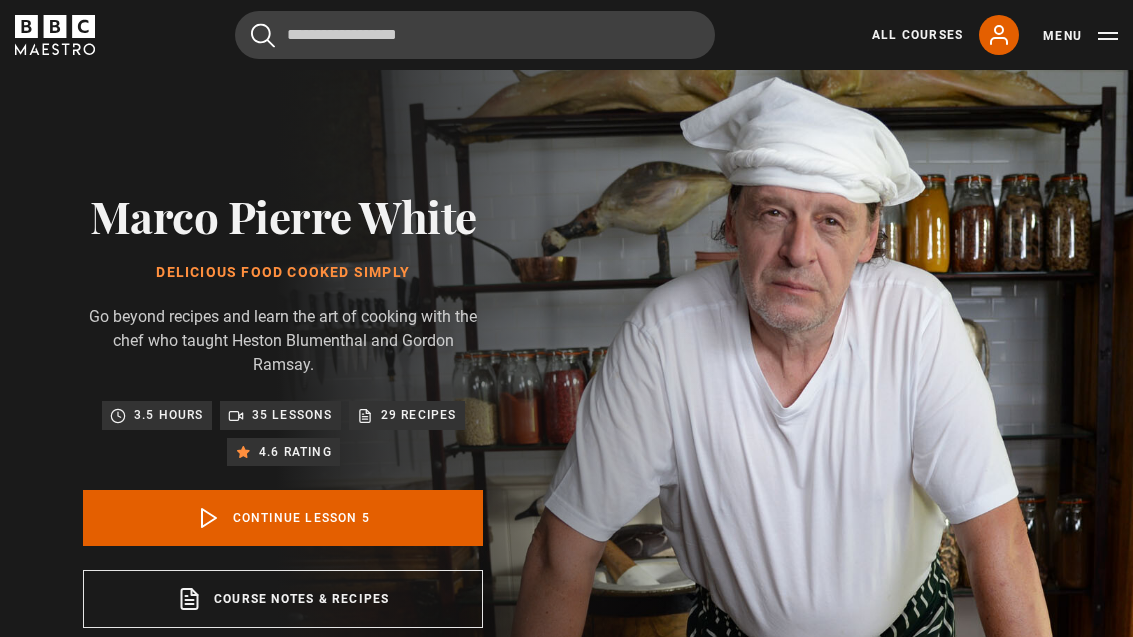 scroll, scrollTop: 746, scrollLeft: 0, axis: vertical 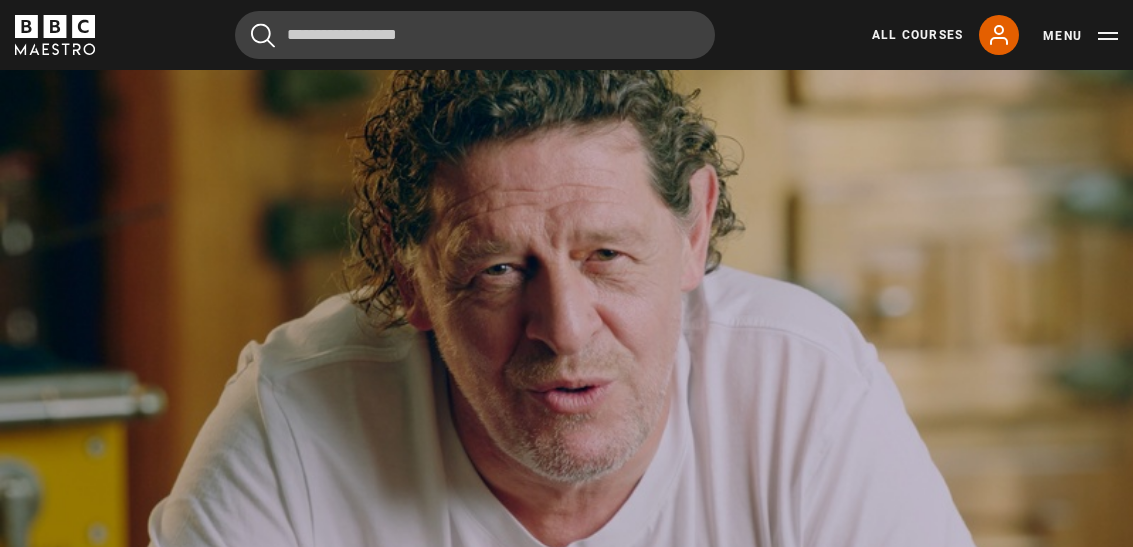 click on "Video Player is loading. Play Lesson Back to nature and the home kitchen 10s Skip Back 10 seconds Pause 10s Skip Forward 10 seconds Loaded :  33.59% Pause Mute Current Time  2:09 - Duration  8:40
[FIRST] [LAST]
Lesson 5
Back to nature and the home kitchen
1x Playback Rate 2x 1.5x 1x , selected 0.5x Captions captions off , selected English  Captions This is a modal window.
Lesson Completed
Up next
Anchovies on toast
Cancel
Do you want to save this lesson?
Save lesson
Rewatch" at bounding box center [566, 294] 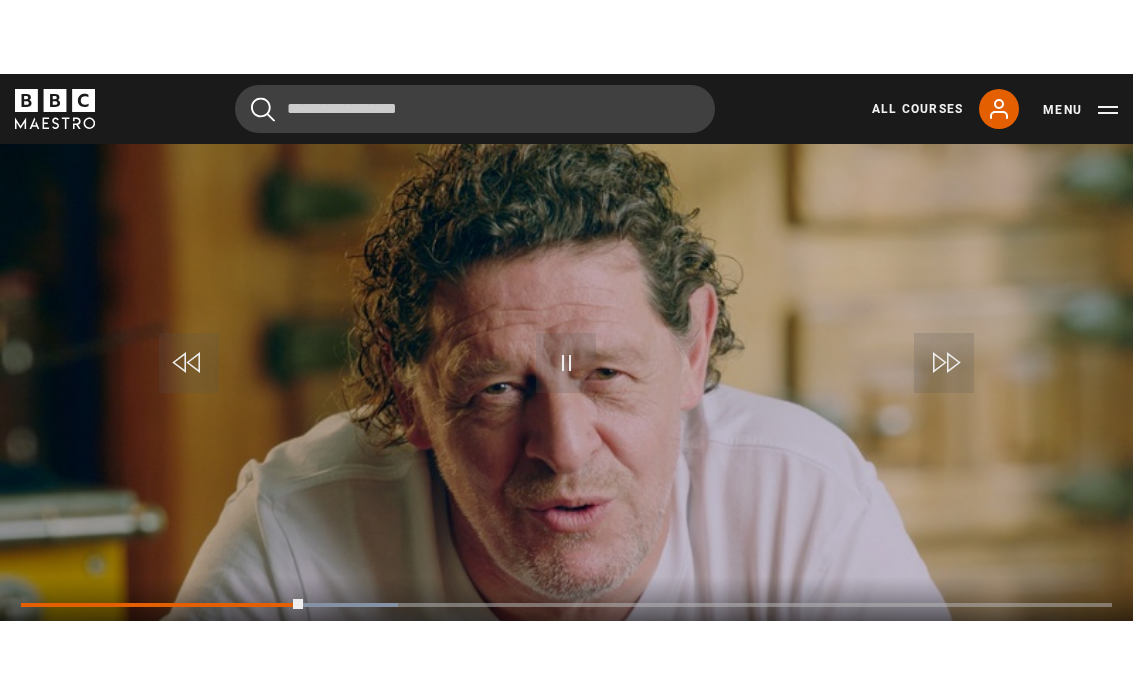 scroll, scrollTop: 0, scrollLeft: 0, axis: both 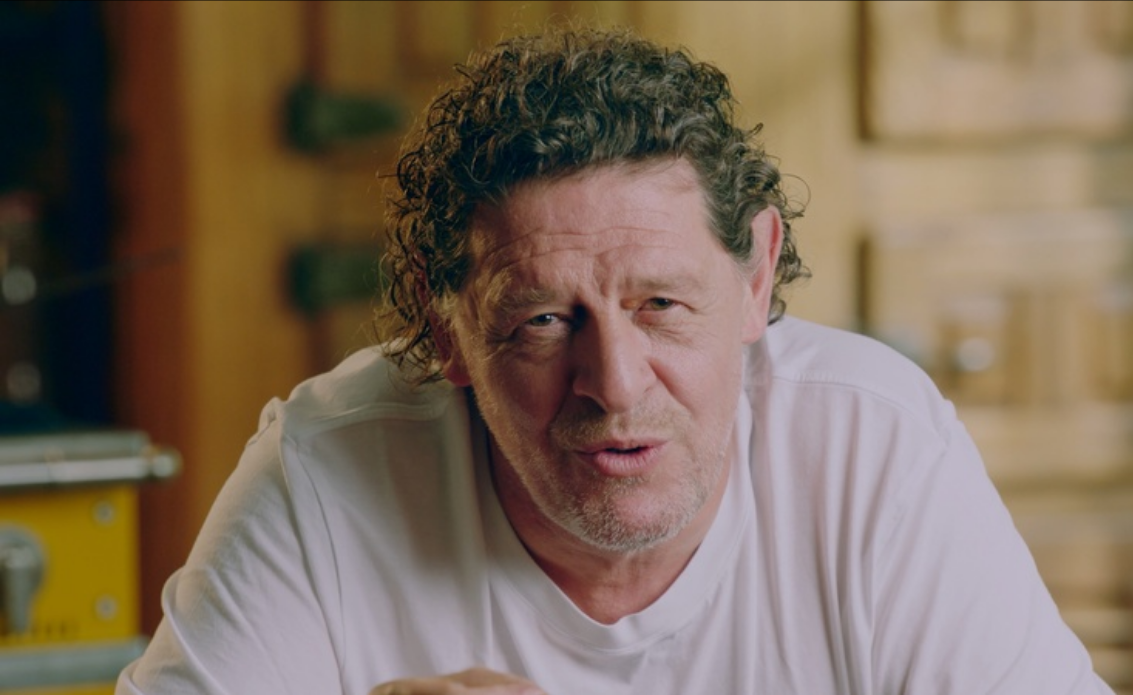 click on "Video Player is loading. Play Lesson Back to nature and the home kitchen 10s Skip Back 10 seconds Pause 10s Skip Forward 10 seconds Loaded :  35.57% Pause Mute Current Time  2:17 - Duration  8:40
[FIRST] [LAST]
Lesson 5
Back to nature and the home kitchen
1x Playback Rate 2x 1.5x 1x , selected 0.5x Captions captions off , selected English  Captions This is a modal window.
Lesson Completed
Up next
Anchovies on toast
Cancel
Do you want to save this lesson?
Save lesson
Rewatch" at bounding box center [566, 347] 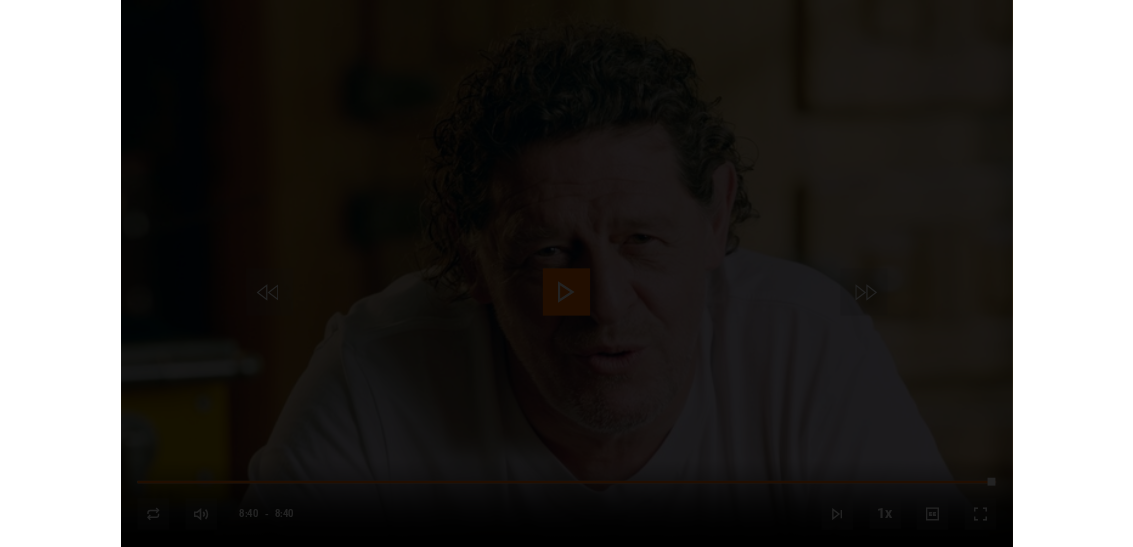 scroll, scrollTop: 1152, scrollLeft: 0, axis: vertical 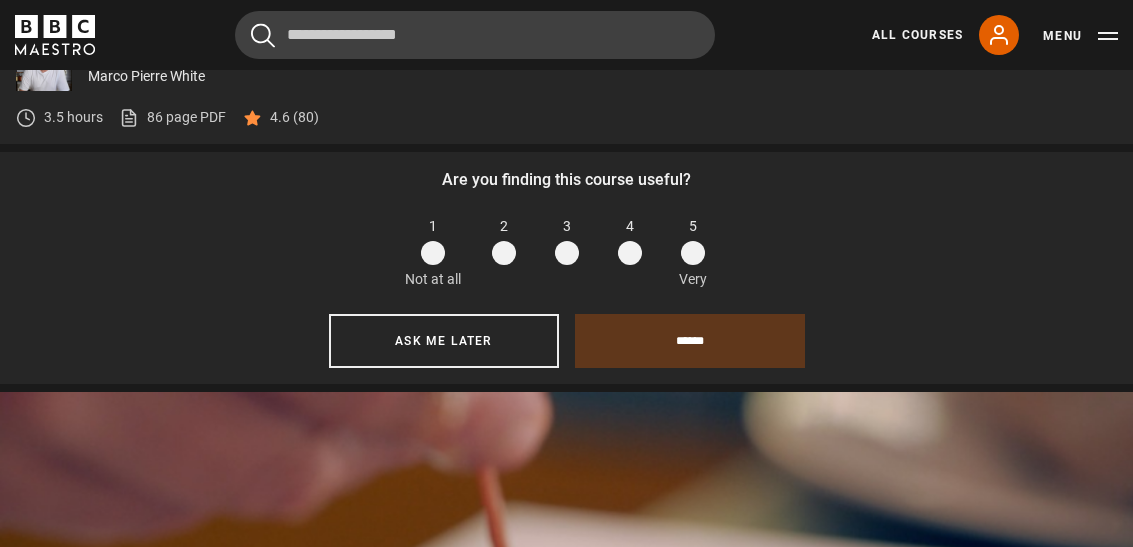 click on "Ask me later" at bounding box center [444, 341] 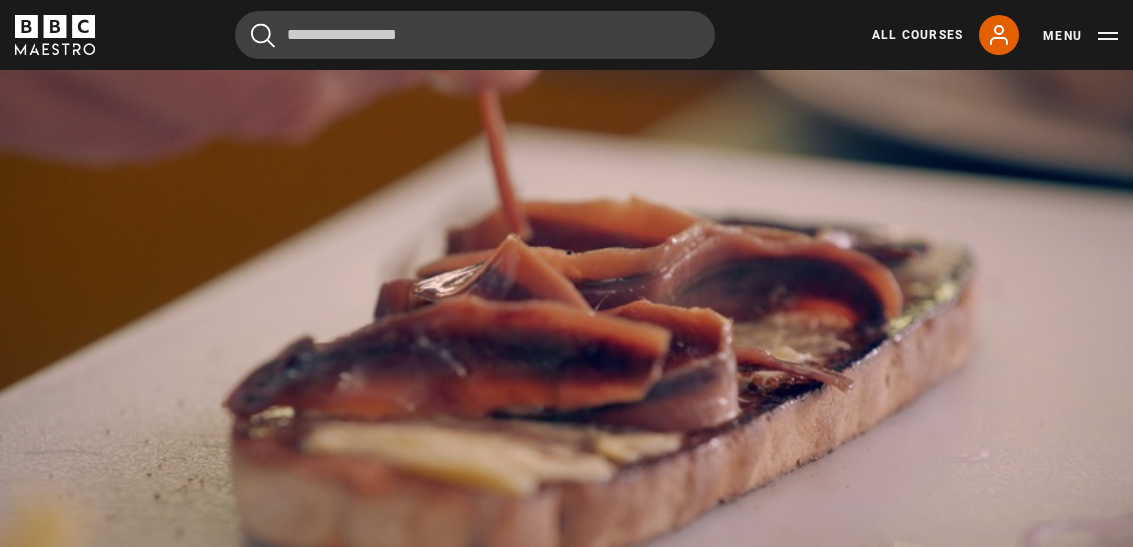 scroll, scrollTop: 898, scrollLeft: 0, axis: vertical 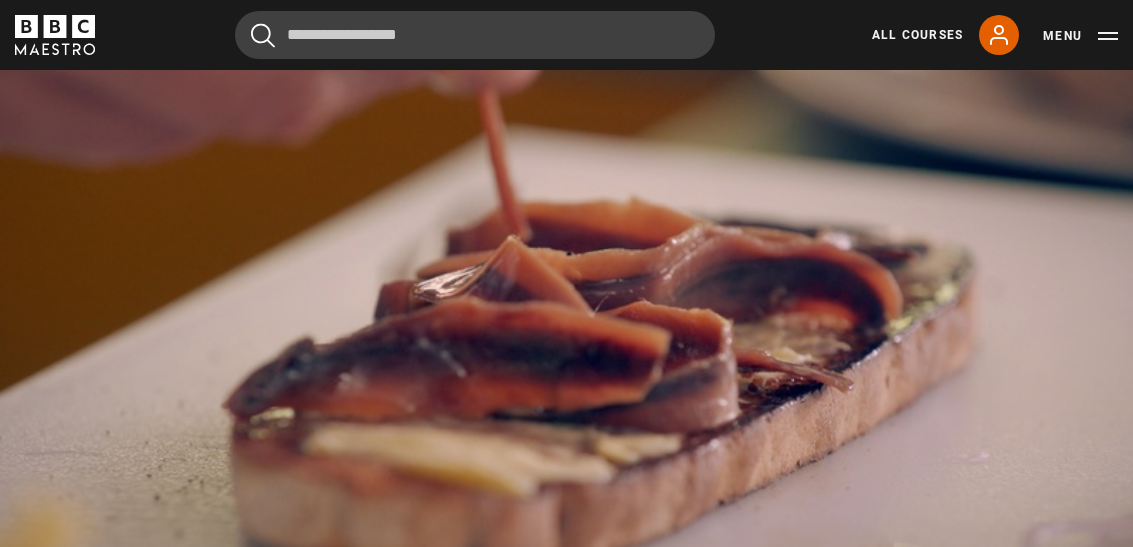 click on "Video Player is loading. Play Lesson Anchovies on toast 10s Skip Back 10 seconds Pause 10s Skip Forward 10 seconds Loaded :  19.95% Pause Mute Current Time  0:02 - Duration  2:30
[FIRST] [LAST]
Lesson 6
Anchovies on toast
1x Playback Rate 2x 1.5x 1x , selected 0.5x Captions captions off , selected English  Captions This is a modal window.
Lesson Completed
Up next
Scrambled eggs and smoked salmon
Cancel
Do you want to save this lesson?
Save lesson" at bounding box center (566, 333) 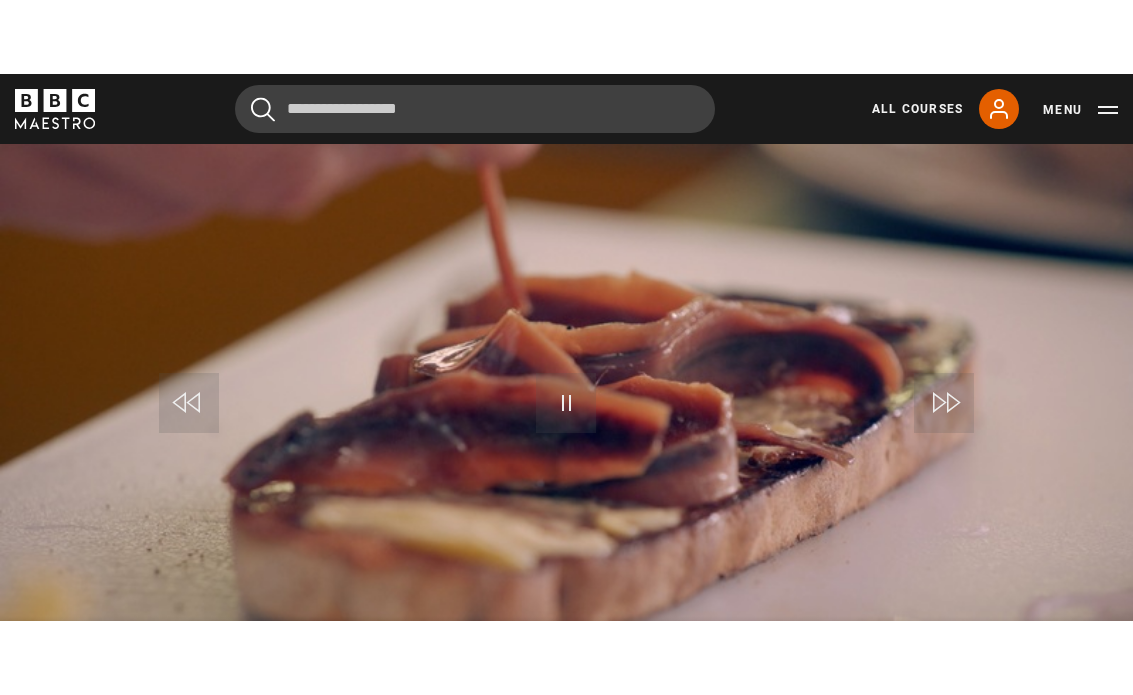 scroll, scrollTop: 0, scrollLeft: 0, axis: both 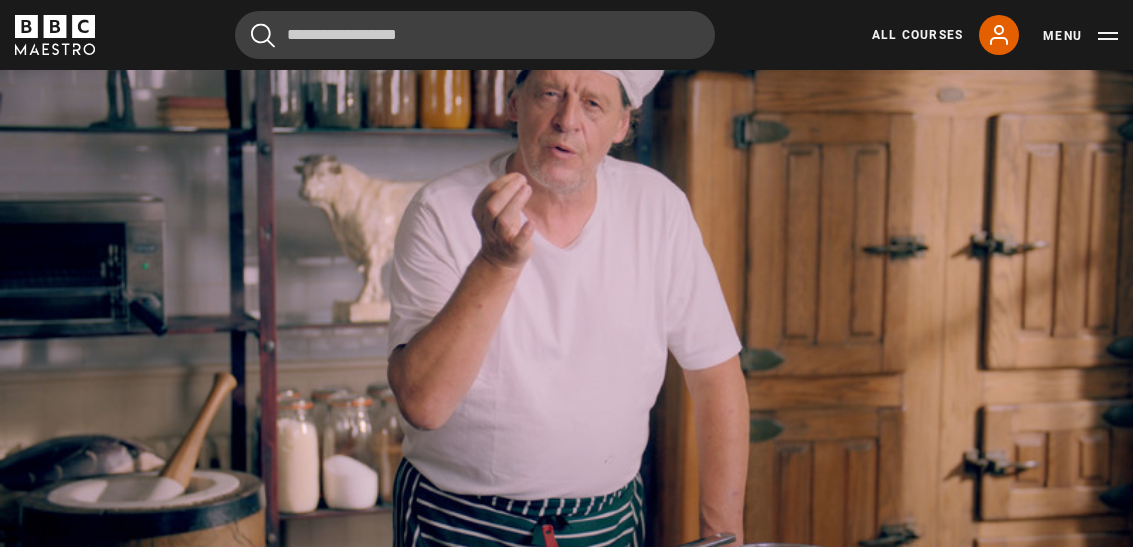 click at bounding box center (1092, 598) 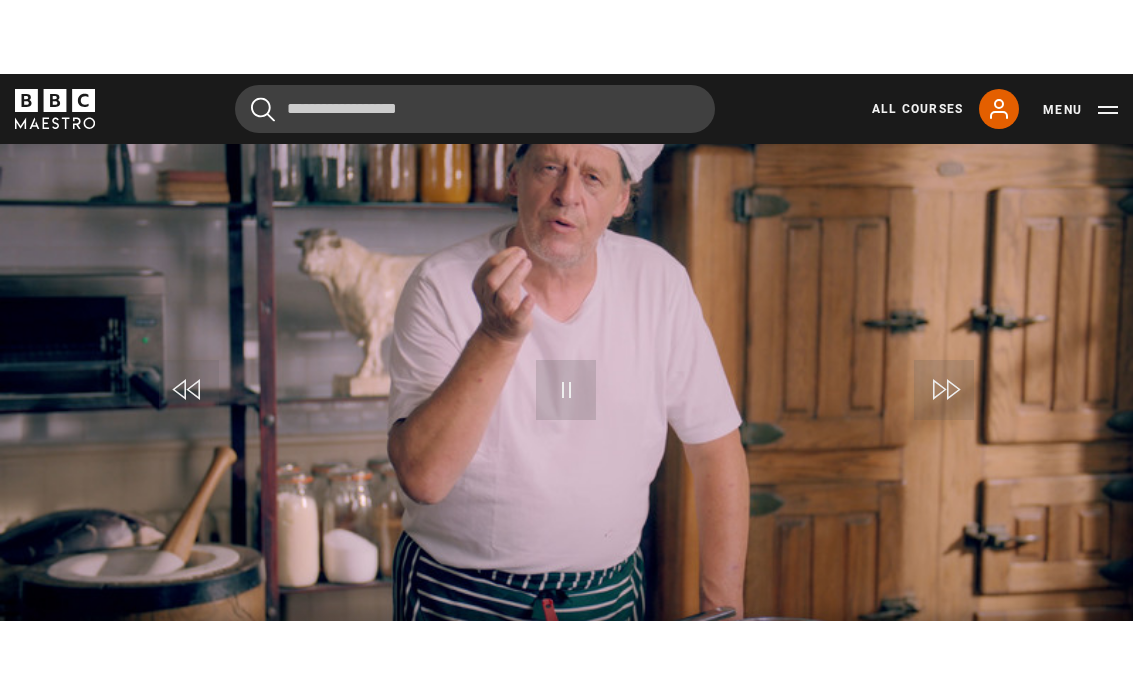 scroll, scrollTop: 0, scrollLeft: 0, axis: both 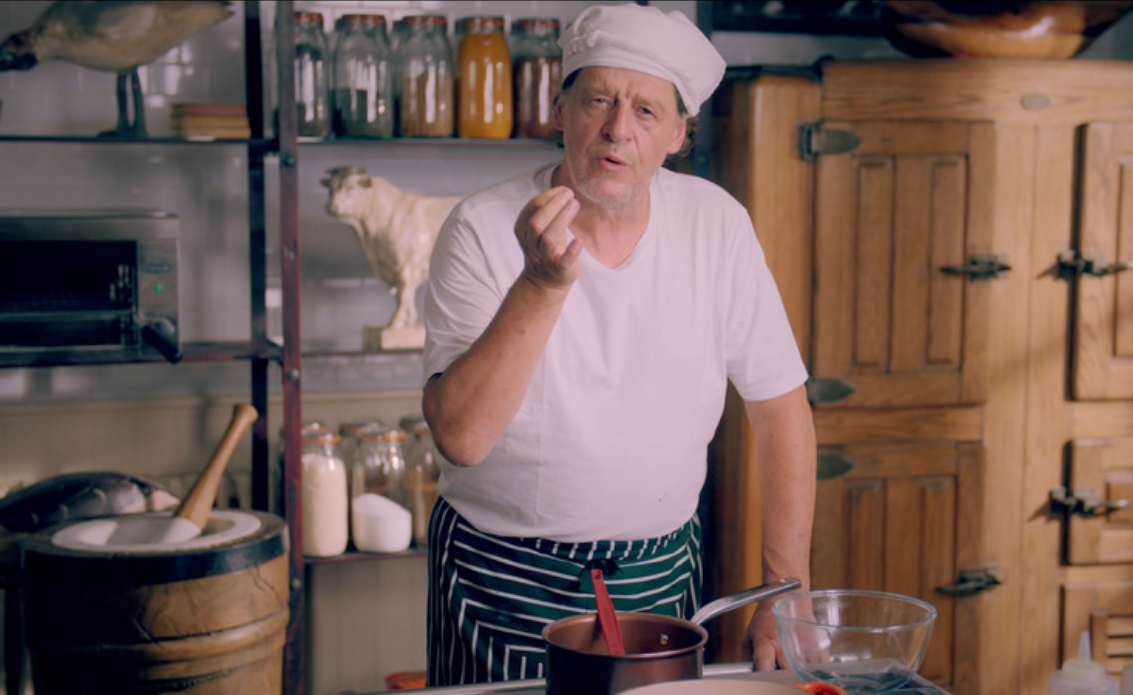 click on "Video Player is loading. Play Lesson Scrambled eggs and smoked salmon 10s Skip Back 10 seconds Pause 10s Skip Forward 10 seconds Loaded :  5.91% Pause Mute Current Time  0:08 - Duration  7:47
[FIRST] [LAST]
Lesson 7
Scrambled eggs and smoked salmon
1x Playback Rate 2x 1.5x 1x , selected 0.5x Captions captions off , selected English  Captions This is a modal window.
Lesson Completed
Up next
Langoustine cocktail
Cancel
Do you want to save this lesson?
Save lesson" at bounding box center [566, 347] 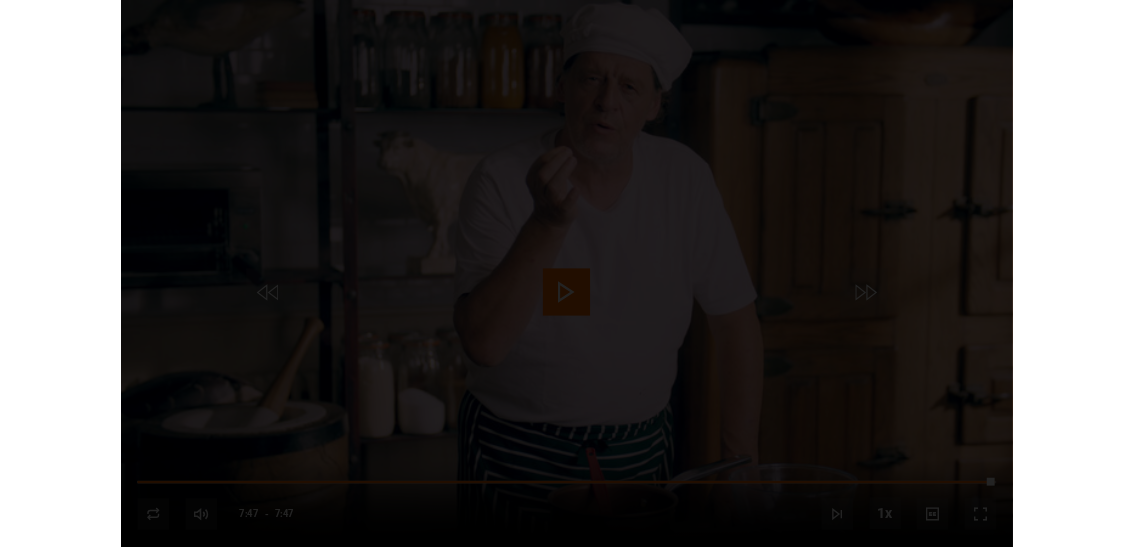 scroll, scrollTop: 912, scrollLeft: 0, axis: vertical 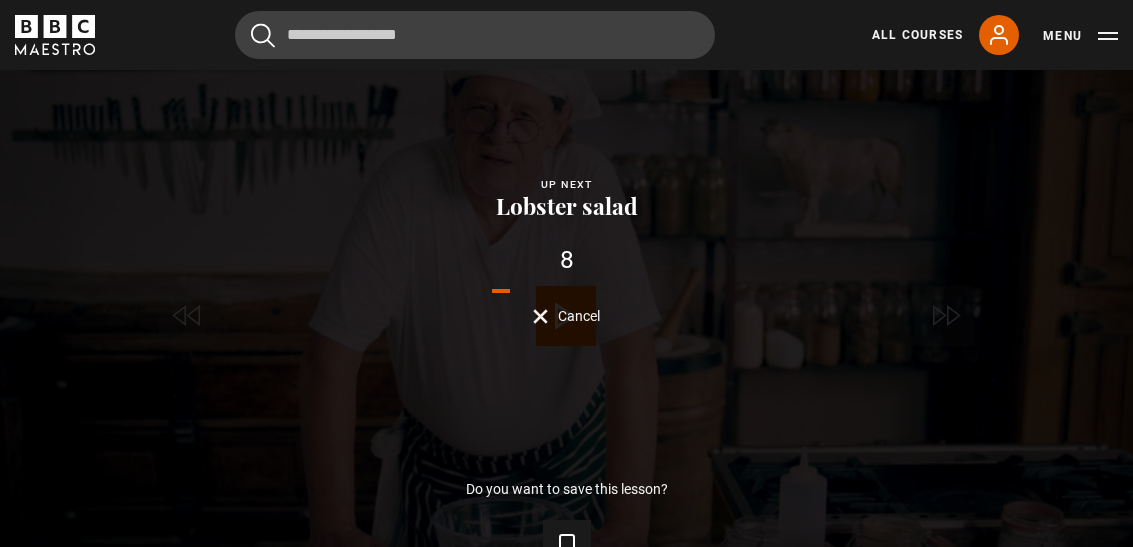 click on "Lesson Completed
Up next
Lobster salad
8
Cancel
Do you want to save this lesson?
Save lesson
Rewatch
Rewatch
Play next
Play next" at bounding box center (566, 320) 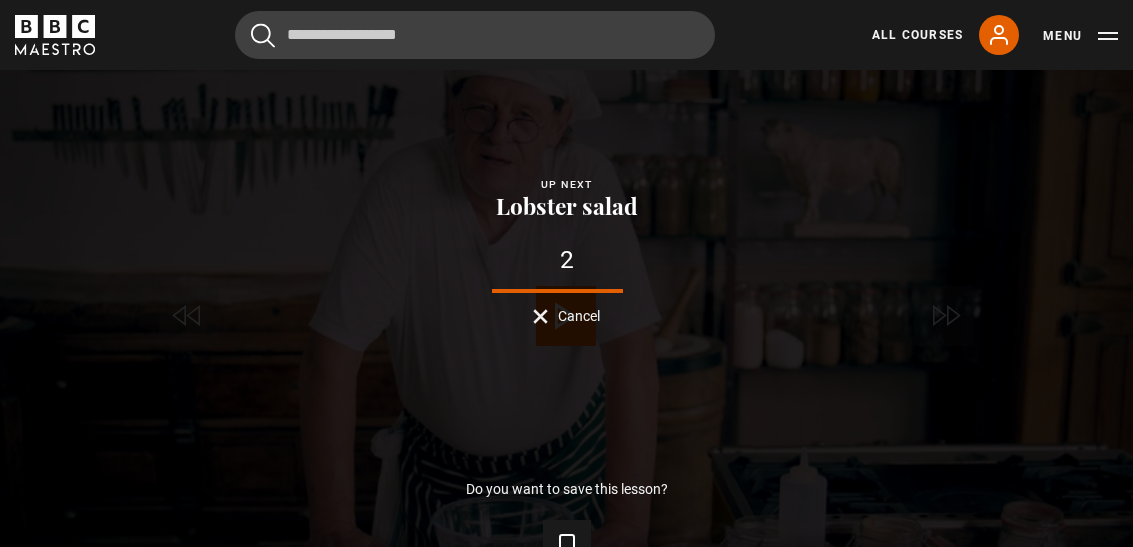 click on "Rewatch" at bounding box center [111, 604] 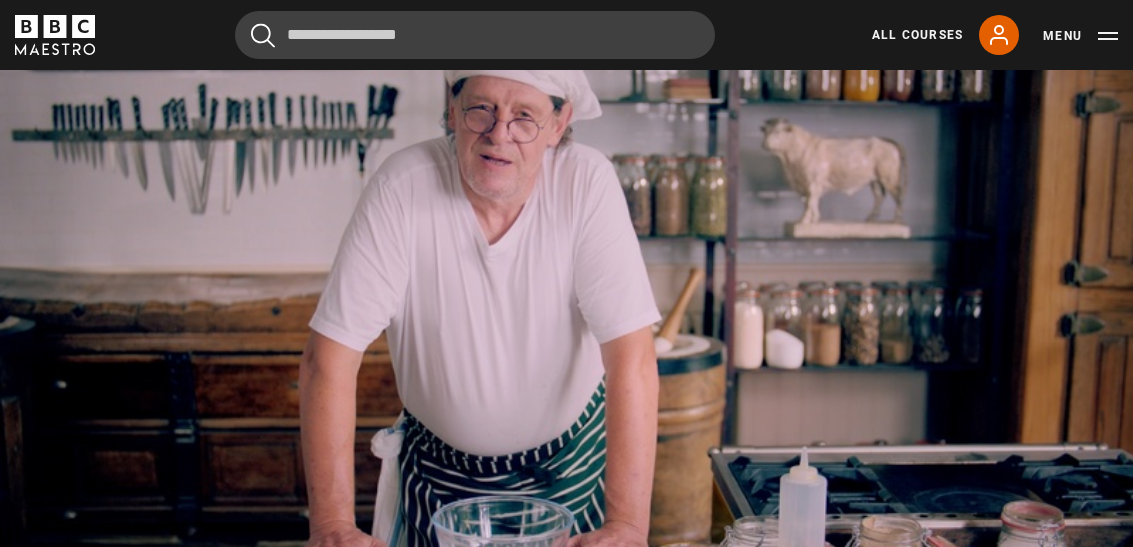 click on "Video Player is loading. Play Lesson Avocado with crab 10s Skip Back 10 seconds Pause 10s Skip Forward 10 seconds Loaded :  8.22% Pause Mute Current Time  0:02 - Duration  3:29
[FIRST] [LAST]
Lesson 9
Avocado with crab
1x Playback Rate 2x 1.5x 1x , selected 0.5x Captions captions off , selected English  Captions This is a modal window.
Lesson Completed
Up next
Lobster salad
Cancel
Do you want to save this lesson?
Save lesson
Rewatch" at bounding box center [566, 320] 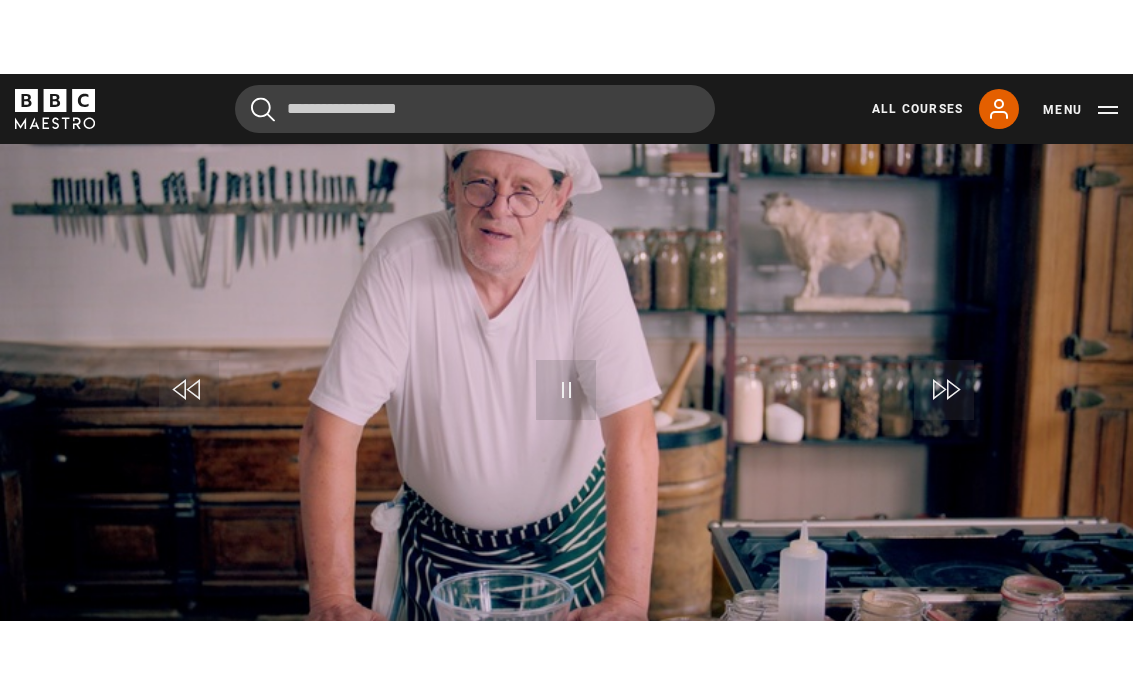 scroll, scrollTop: 0, scrollLeft: 0, axis: both 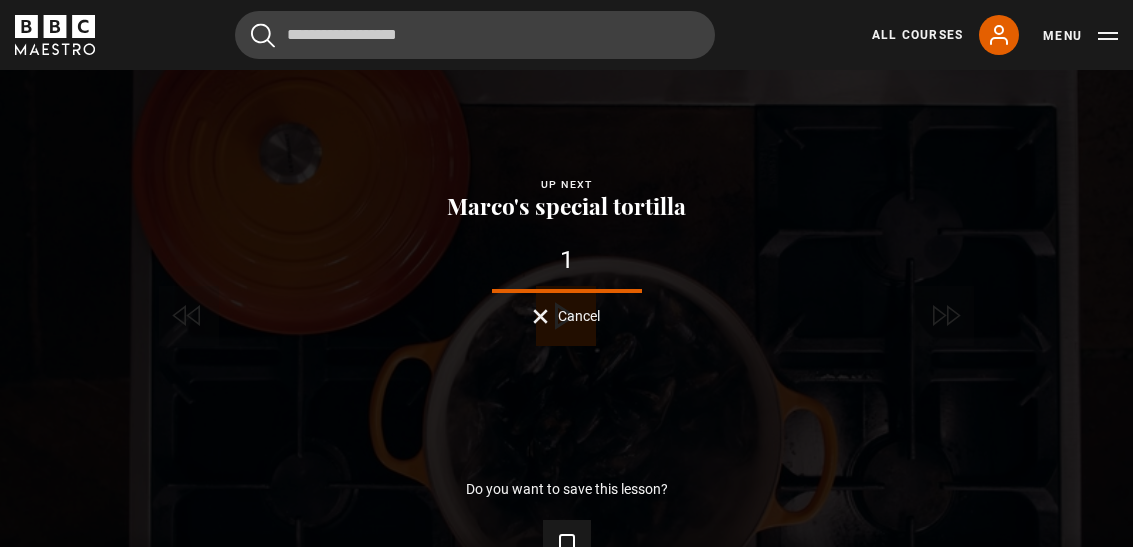 click on "Play next" at bounding box center (1020, 604) 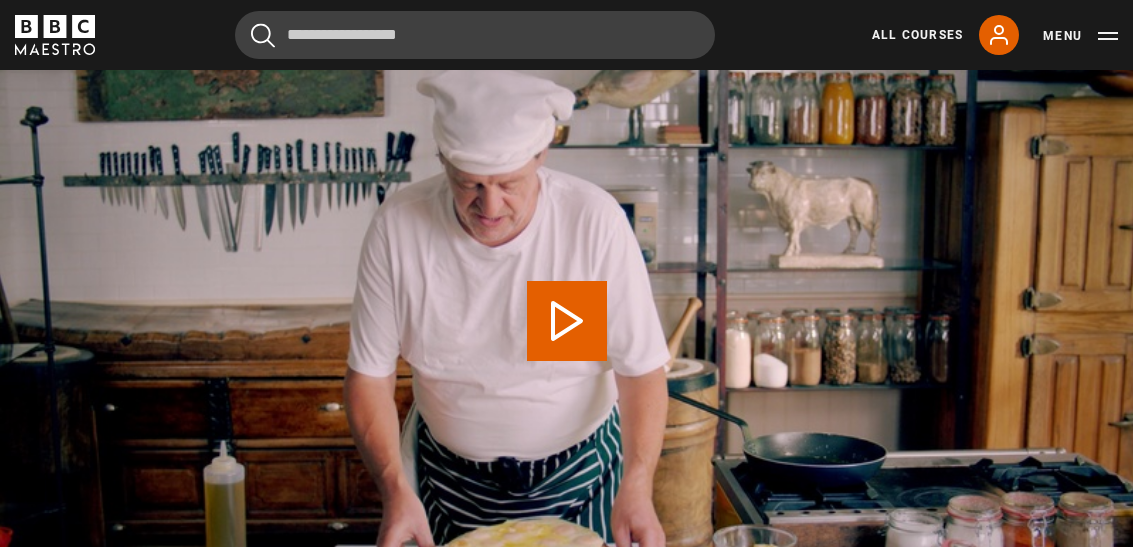 scroll, scrollTop: 746, scrollLeft: 0, axis: vertical 